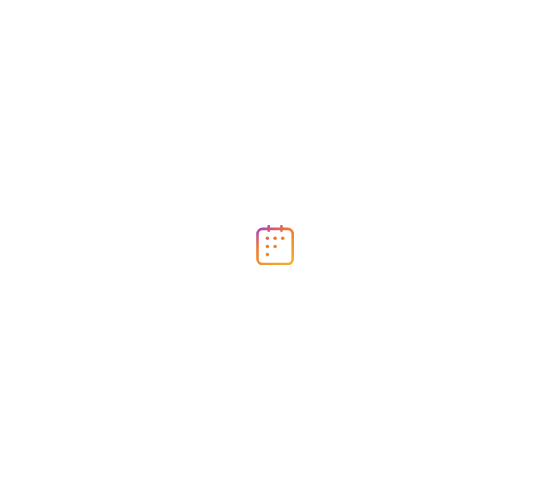 scroll, scrollTop: 0, scrollLeft: 0, axis: both 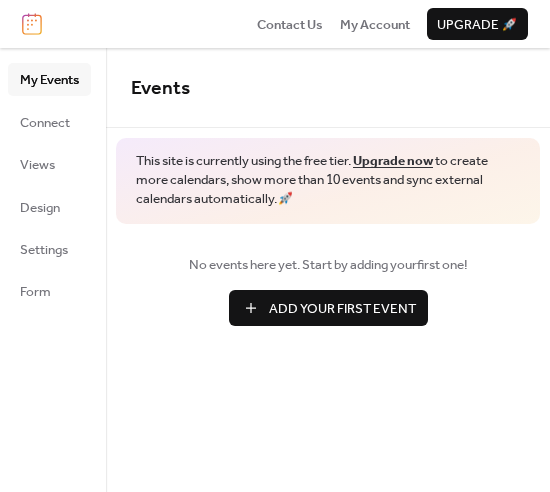 click on "Add Your First Event" at bounding box center (342, 309) 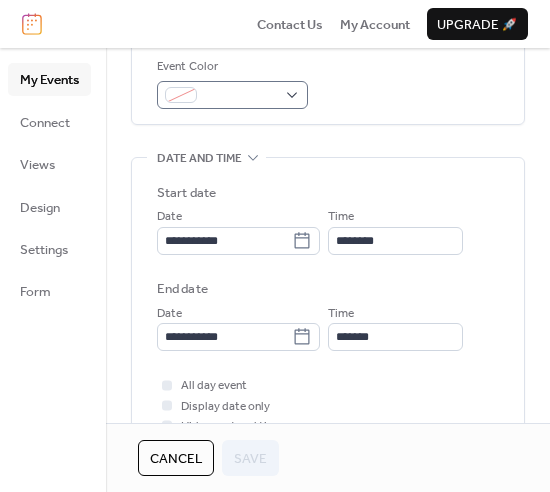 scroll, scrollTop: 535, scrollLeft: 0, axis: vertical 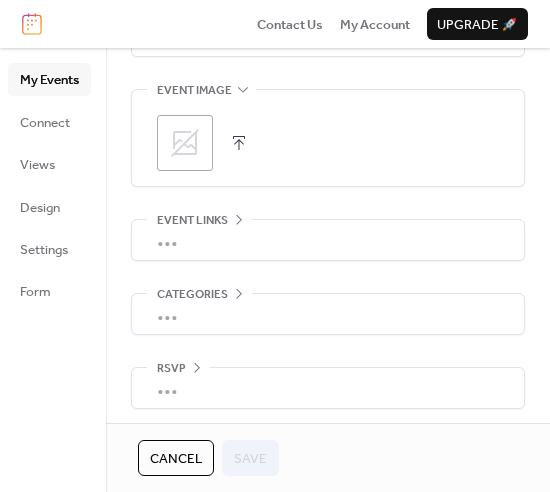 click on "•••" at bounding box center (328, 240) 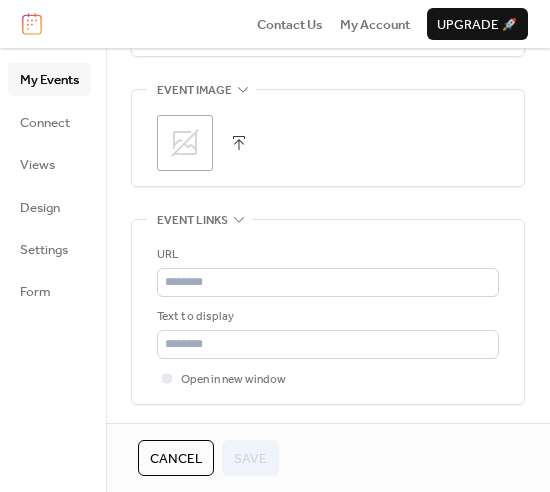 click on "Event Links" at bounding box center (192, 221) 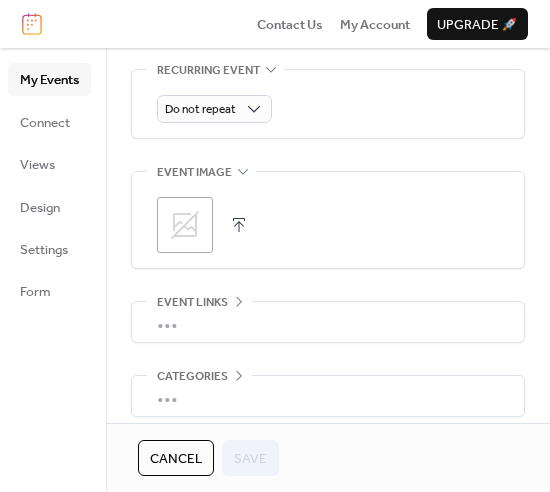 scroll, scrollTop: 1021, scrollLeft: 0, axis: vertical 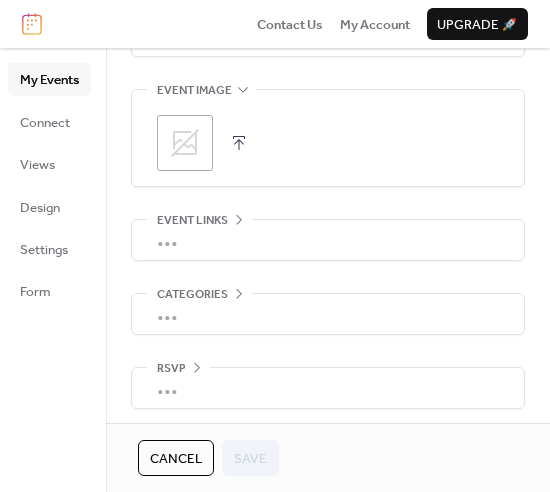 click on "•••" at bounding box center [328, 240] 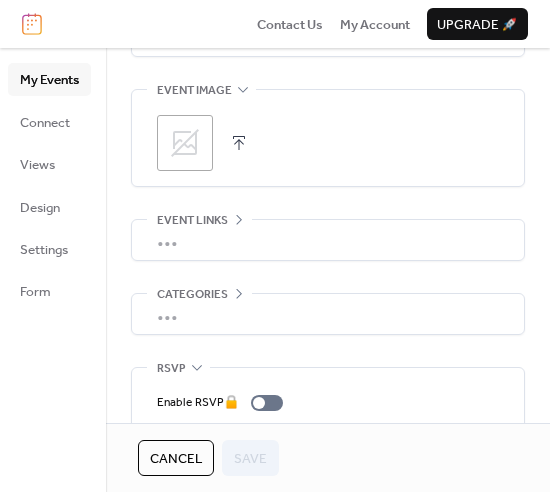 scroll, scrollTop: 1086, scrollLeft: 0, axis: vertical 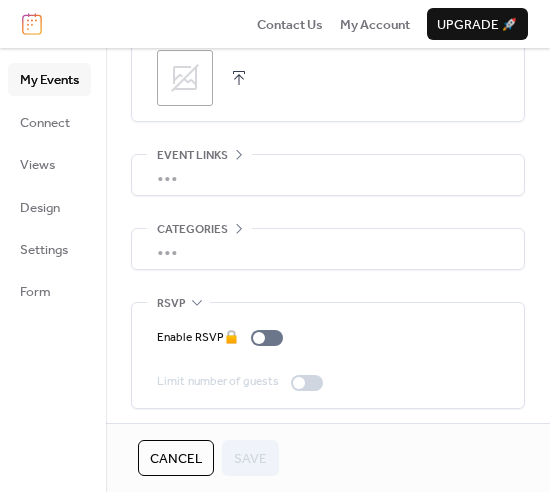 click on "•••" at bounding box center [328, 249] 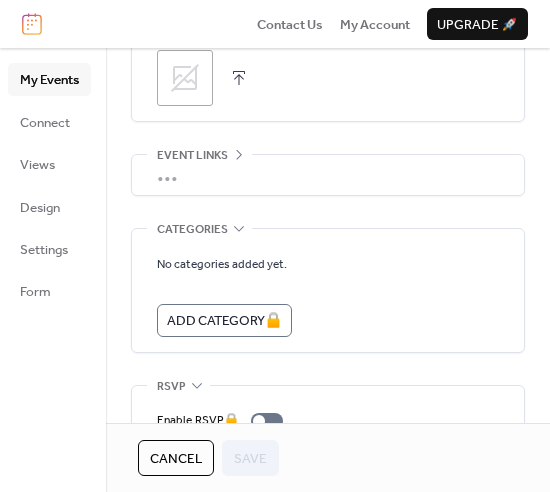 scroll, scrollTop: 1086, scrollLeft: 0, axis: vertical 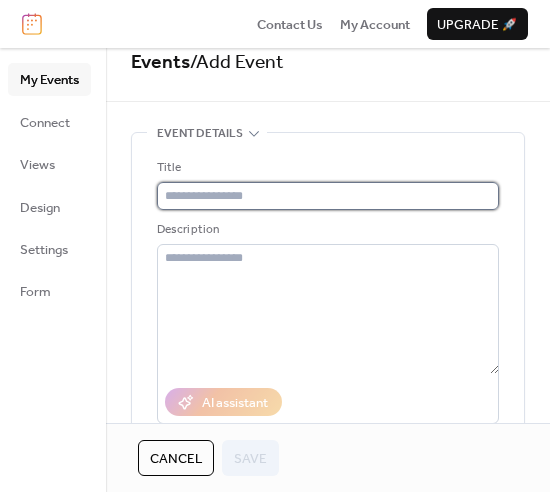 click at bounding box center (328, 196) 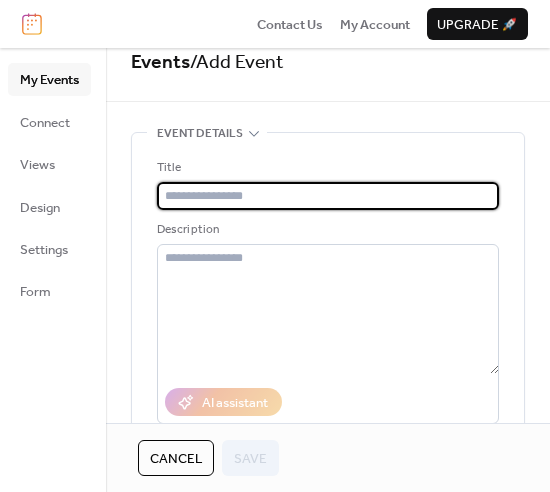 paste on "**********" 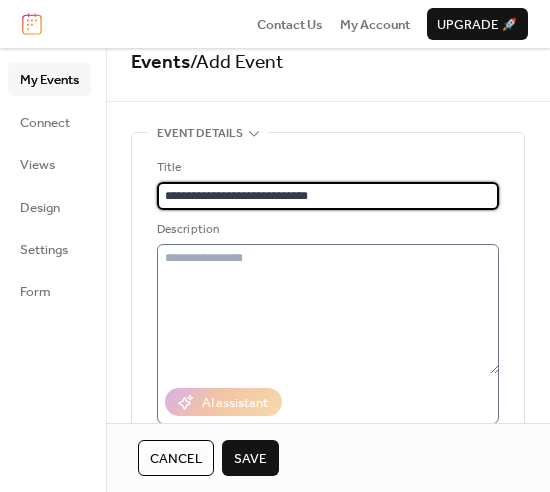 type on "**********" 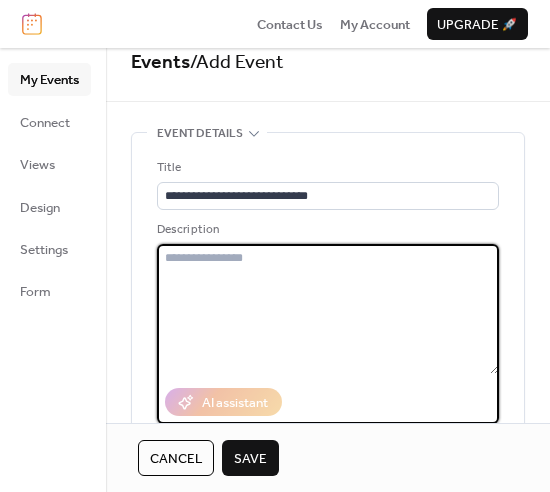 click at bounding box center [328, 309] 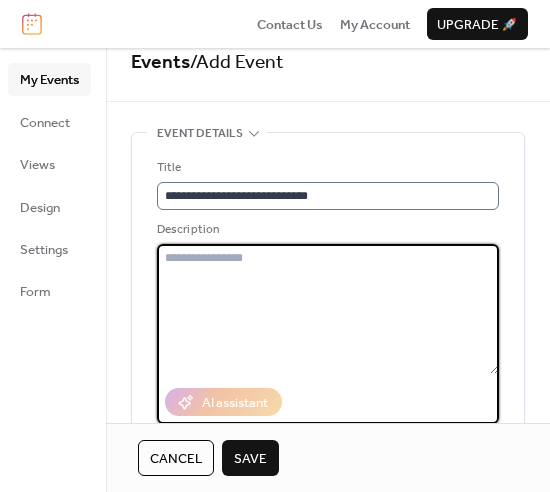 scroll, scrollTop: 0, scrollLeft: 0, axis: both 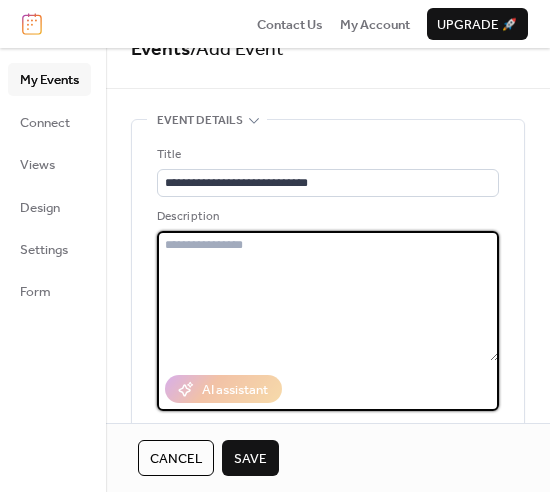 paste on "**********" 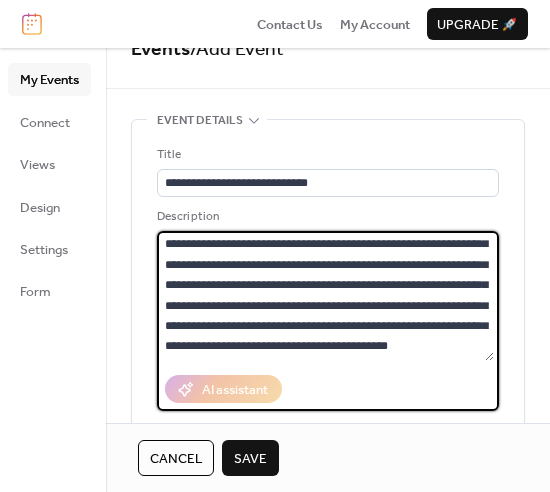scroll, scrollTop: 0, scrollLeft: 0, axis: both 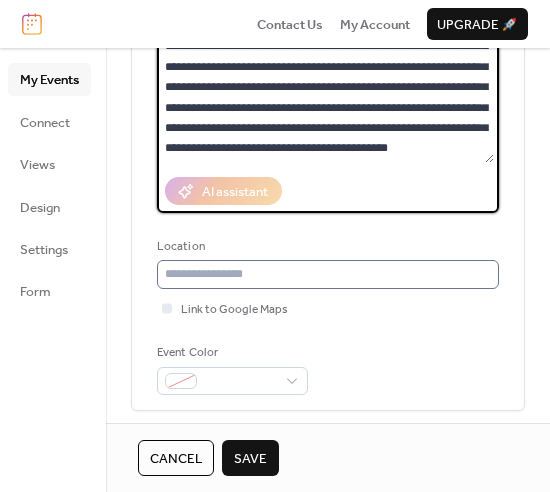 type on "**********" 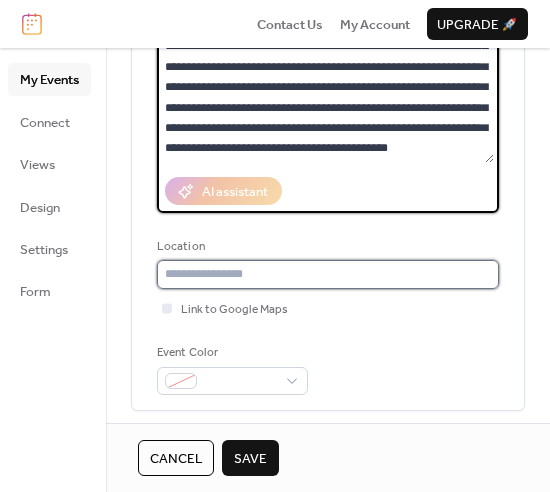 click at bounding box center [328, 274] 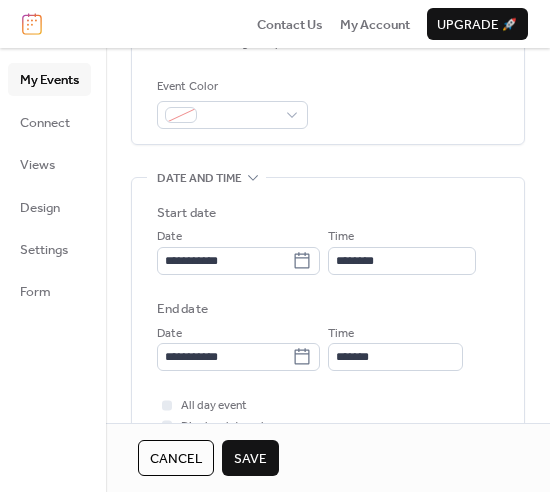 scroll, scrollTop: 504, scrollLeft: 0, axis: vertical 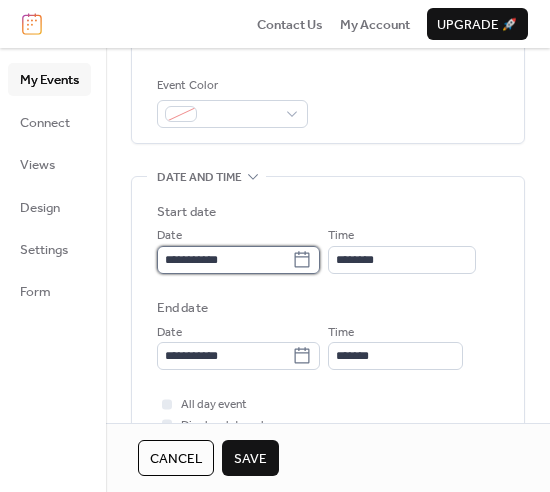 click on "**********" at bounding box center (224, 260) 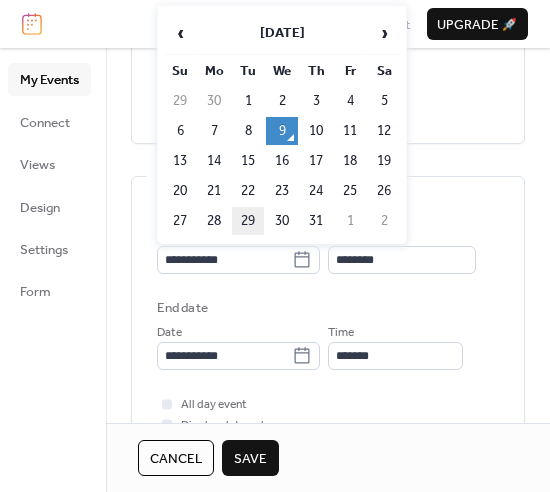 click on "29" at bounding box center [248, 221] 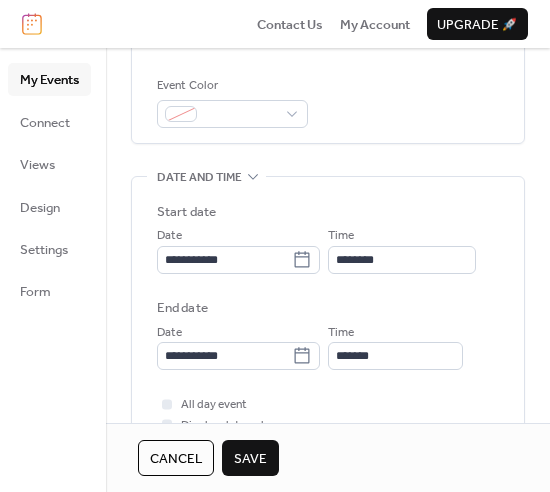 click on "Time ********" at bounding box center (402, 249) 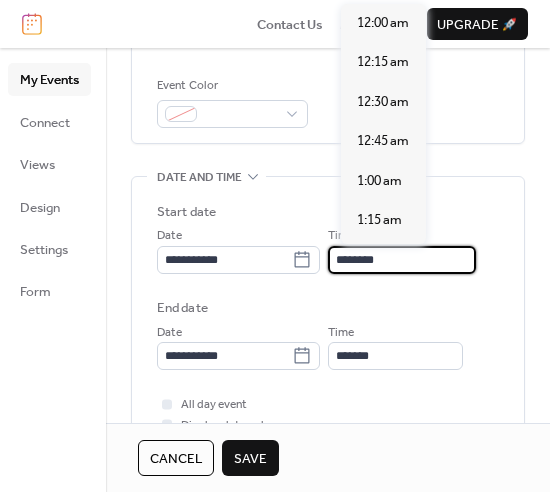click on "********" at bounding box center (402, 260) 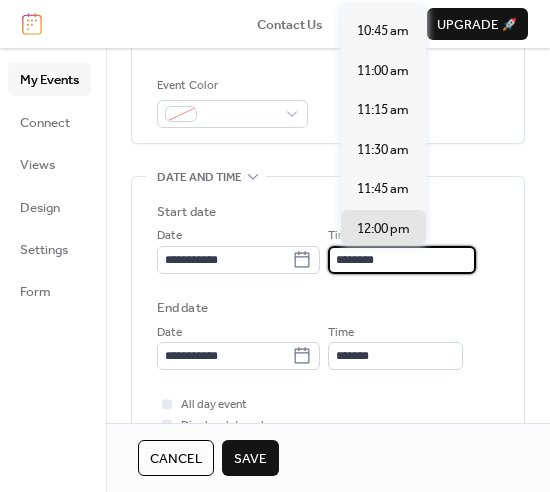 scroll, scrollTop: 1675, scrollLeft: 0, axis: vertical 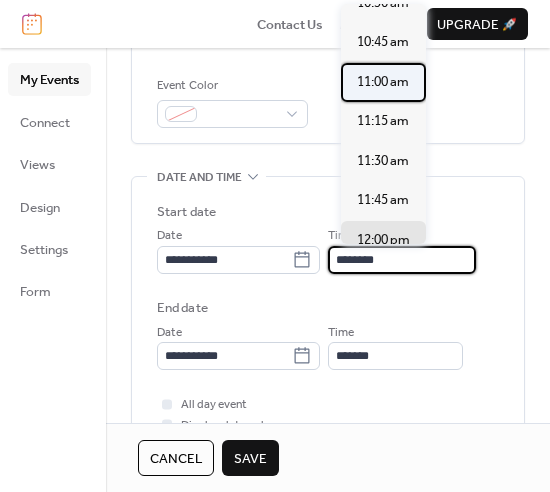 click on "11:00 am" at bounding box center (383, 82) 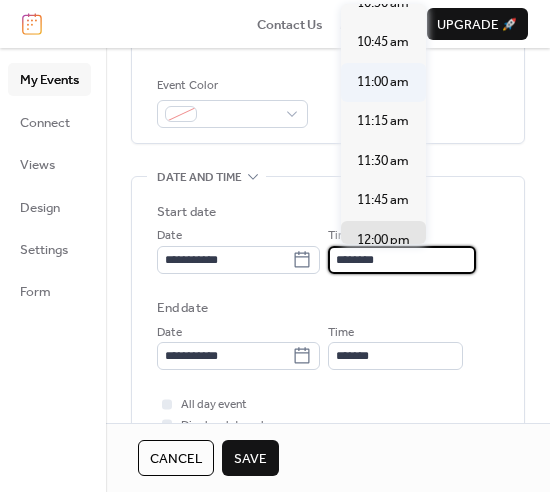 type on "********" 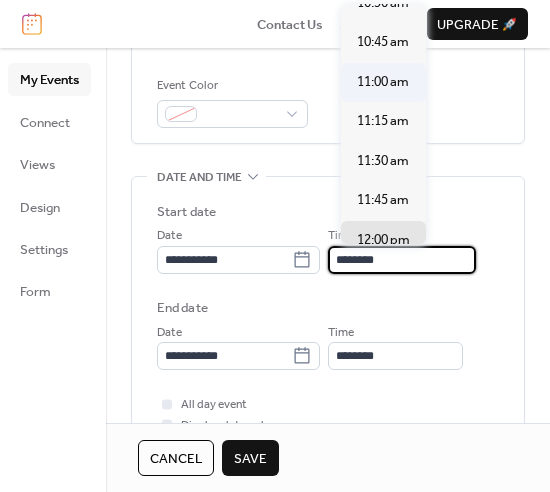 scroll, scrollTop: 0, scrollLeft: 0, axis: both 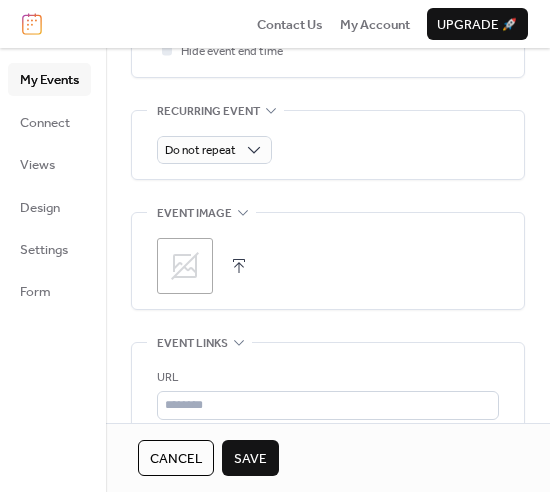 click 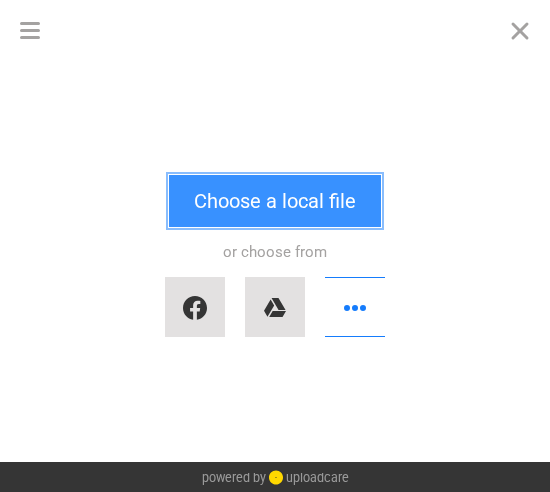click on "Choose a local file" at bounding box center [275, 201] 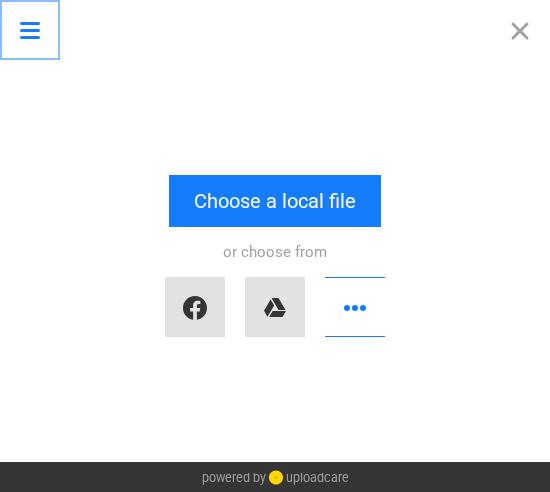 click at bounding box center (30, 30) 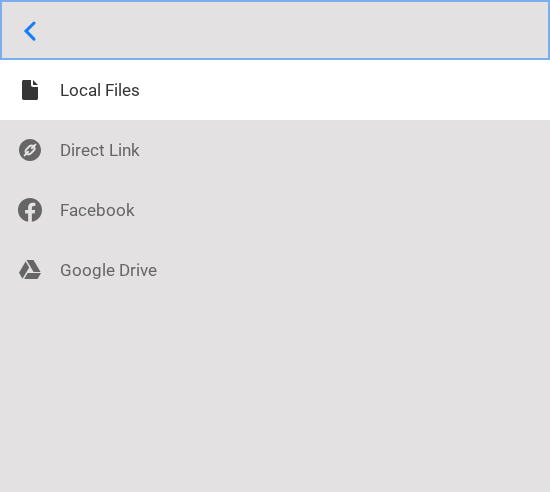 click at bounding box center [275, 30] 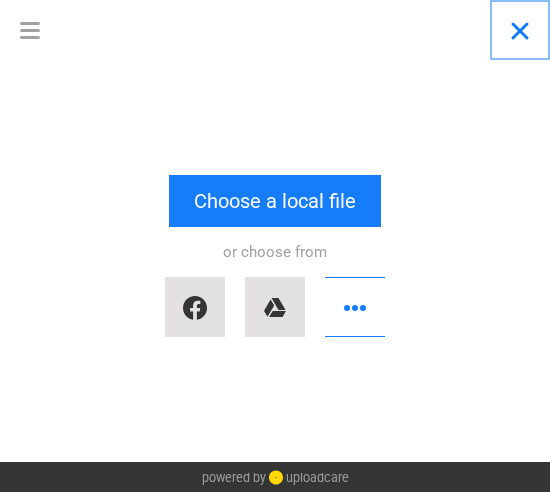 click at bounding box center [520, 30] 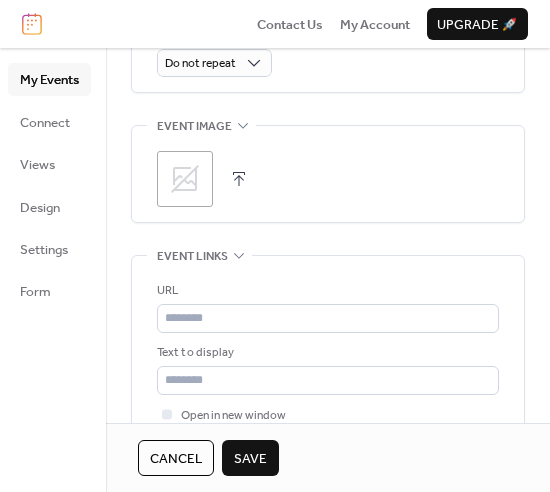 scroll, scrollTop: 984, scrollLeft: 0, axis: vertical 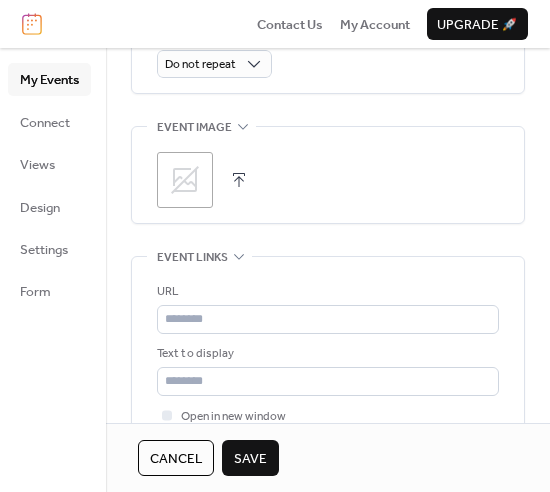 click on ";" at bounding box center [185, 180] 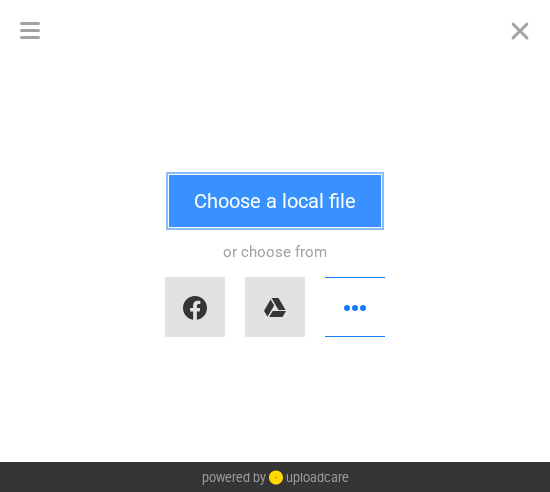 click on "Choose a local file" at bounding box center [275, 201] 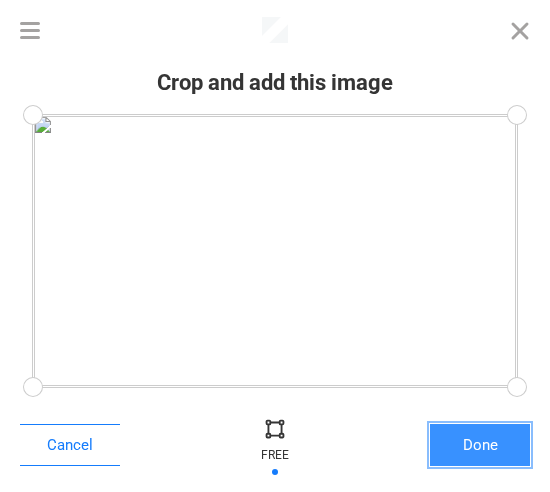 click on "Done" at bounding box center (480, 445) 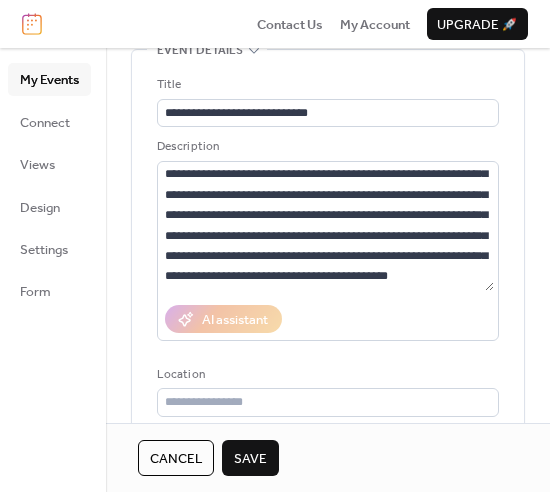 scroll, scrollTop: 107, scrollLeft: 0, axis: vertical 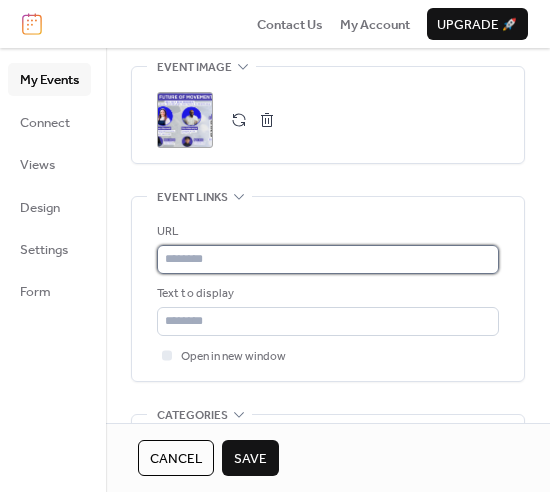 click at bounding box center [328, 259] 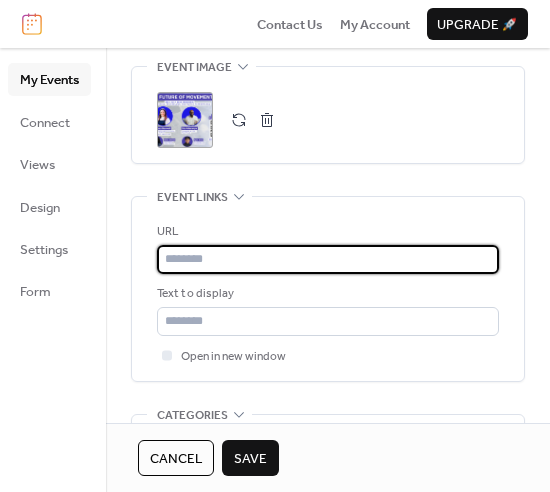 paste on "**********" 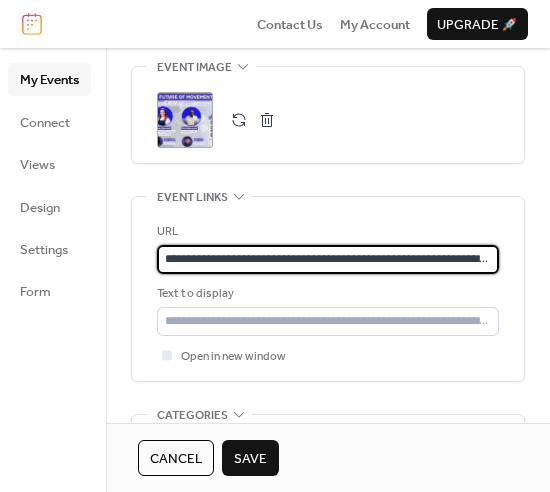 scroll, scrollTop: 0, scrollLeft: 294, axis: horizontal 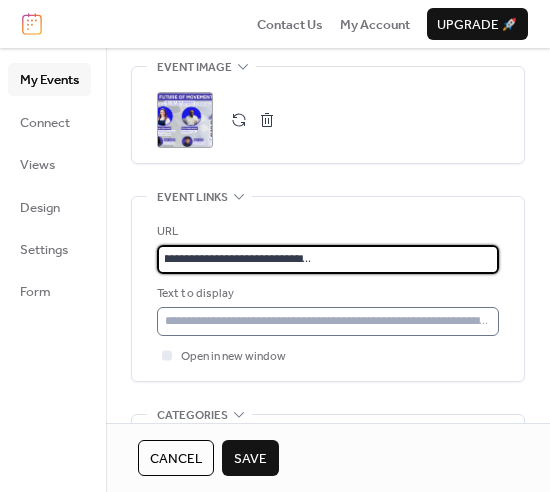 type on "**********" 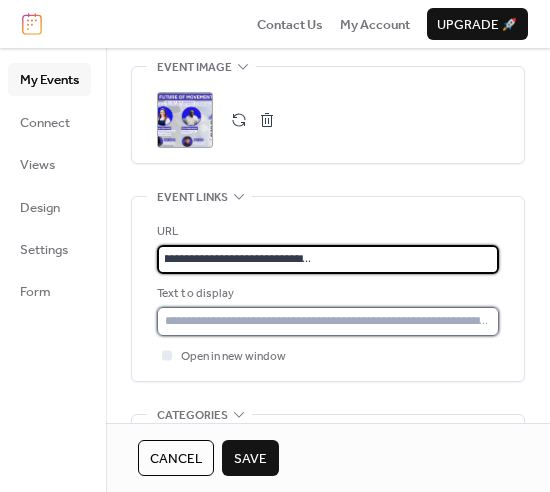 scroll, scrollTop: 0, scrollLeft: 0, axis: both 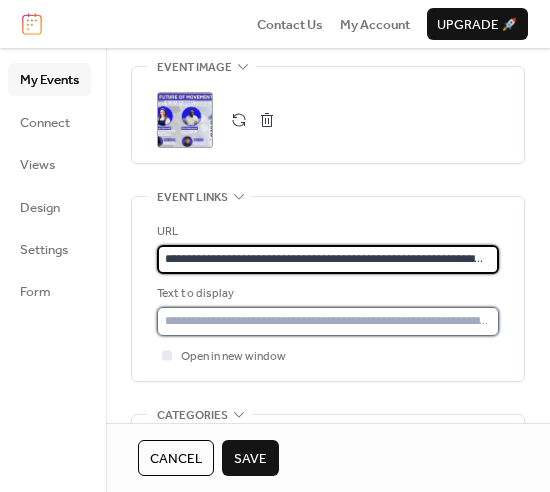 click at bounding box center (328, 321) 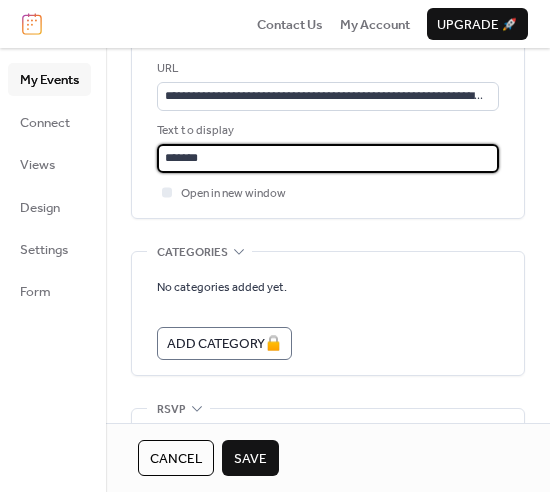 scroll, scrollTop: 1263, scrollLeft: 0, axis: vertical 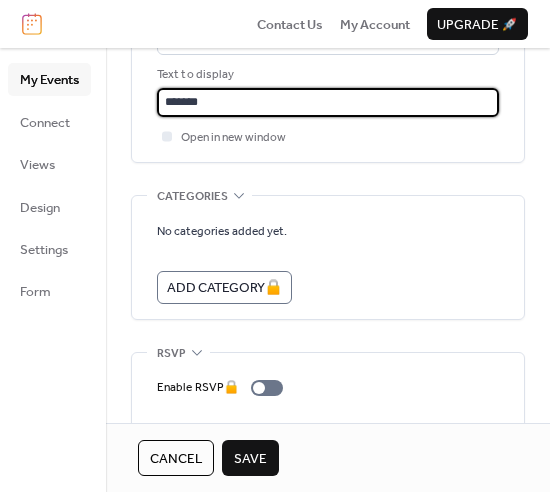 type on "*******" 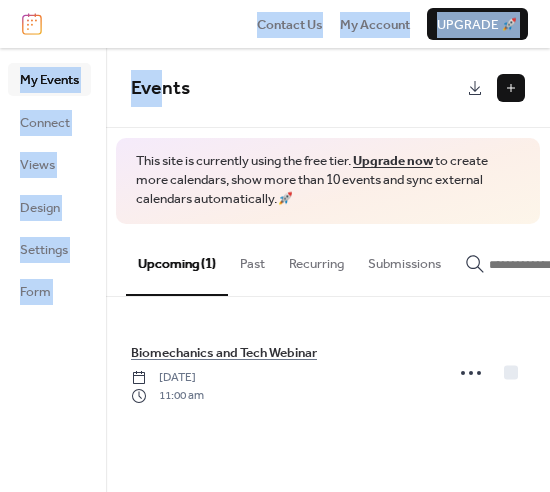 drag, startPoint x: 174, startPoint y: 42, endPoint x: 167, endPoint y: 76, distance: 34.713108 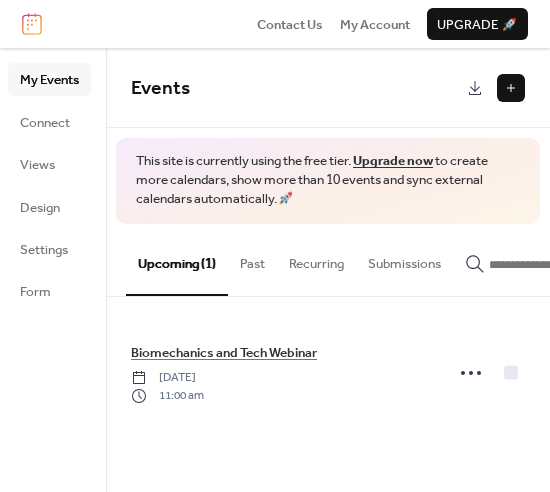 click on "Contact Us My Account Upgrade 🚀" at bounding box center [275, 24] 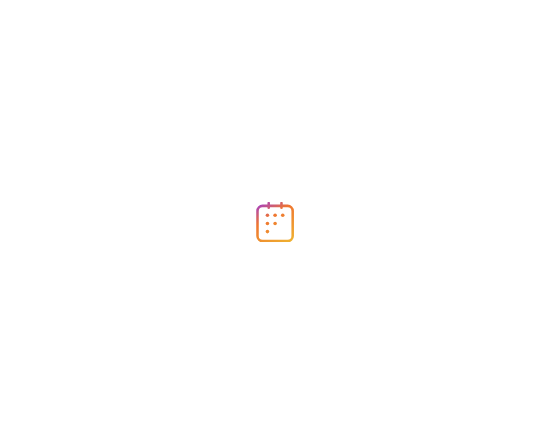 scroll, scrollTop: 0, scrollLeft: 0, axis: both 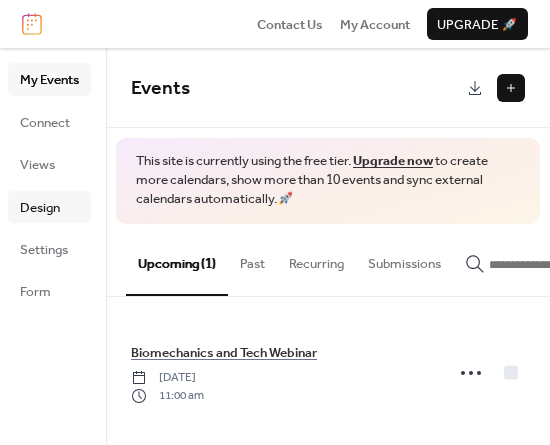 click on "Design" at bounding box center (40, 208) 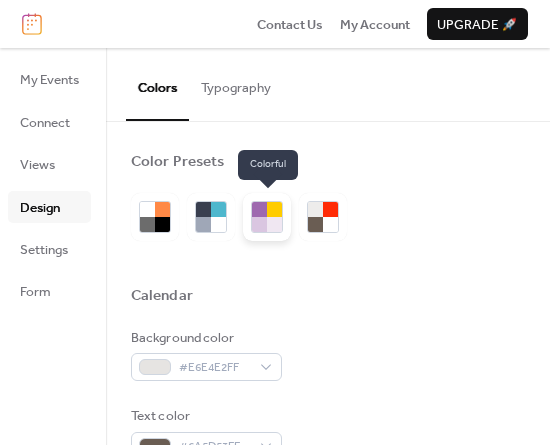 click at bounding box center (274, 209) 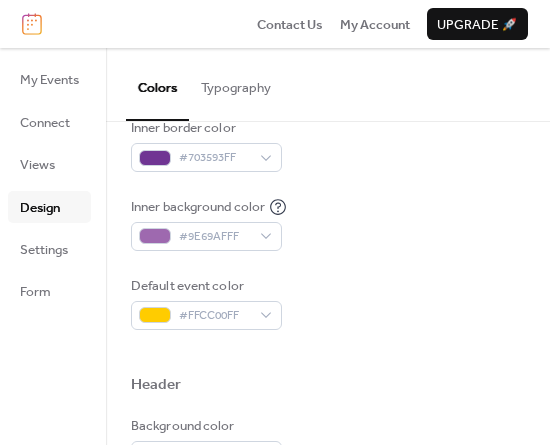 scroll, scrollTop: 445, scrollLeft: 0, axis: vertical 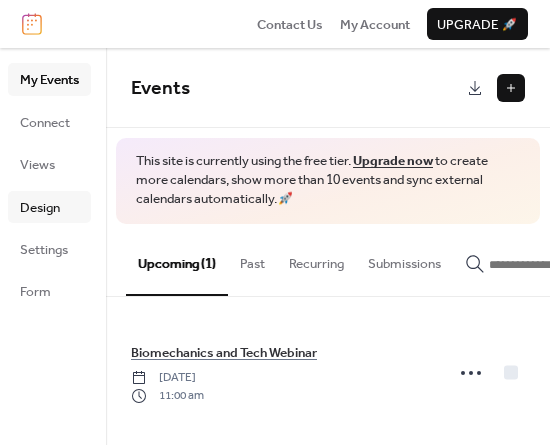 click on "Design" at bounding box center (40, 208) 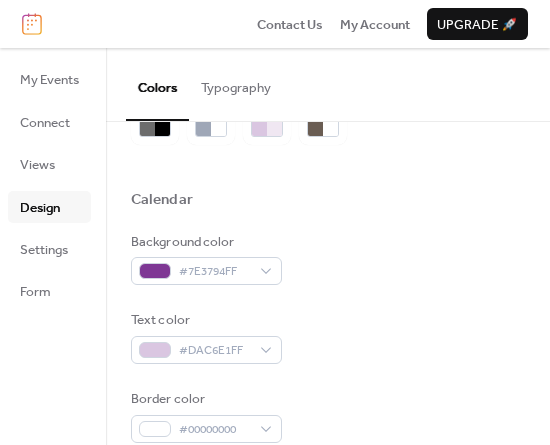 scroll, scrollTop: 0, scrollLeft: 0, axis: both 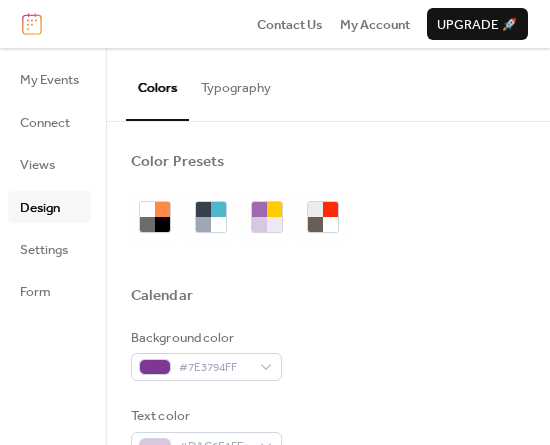 click on "Typography" at bounding box center [236, 83] 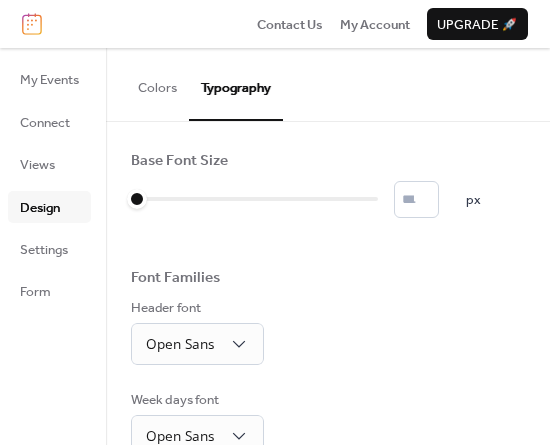 scroll, scrollTop: 0, scrollLeft: 0, axis: both 